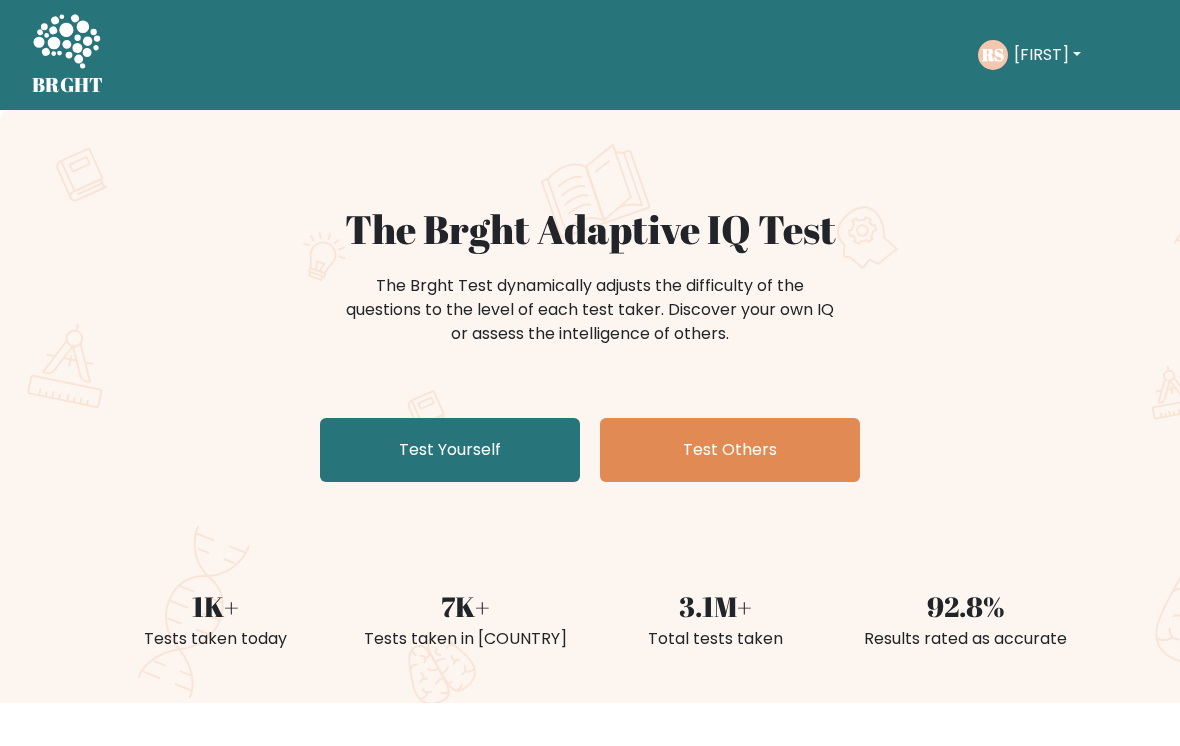 click on "Test Yourself" at bounding box center [450, 450] 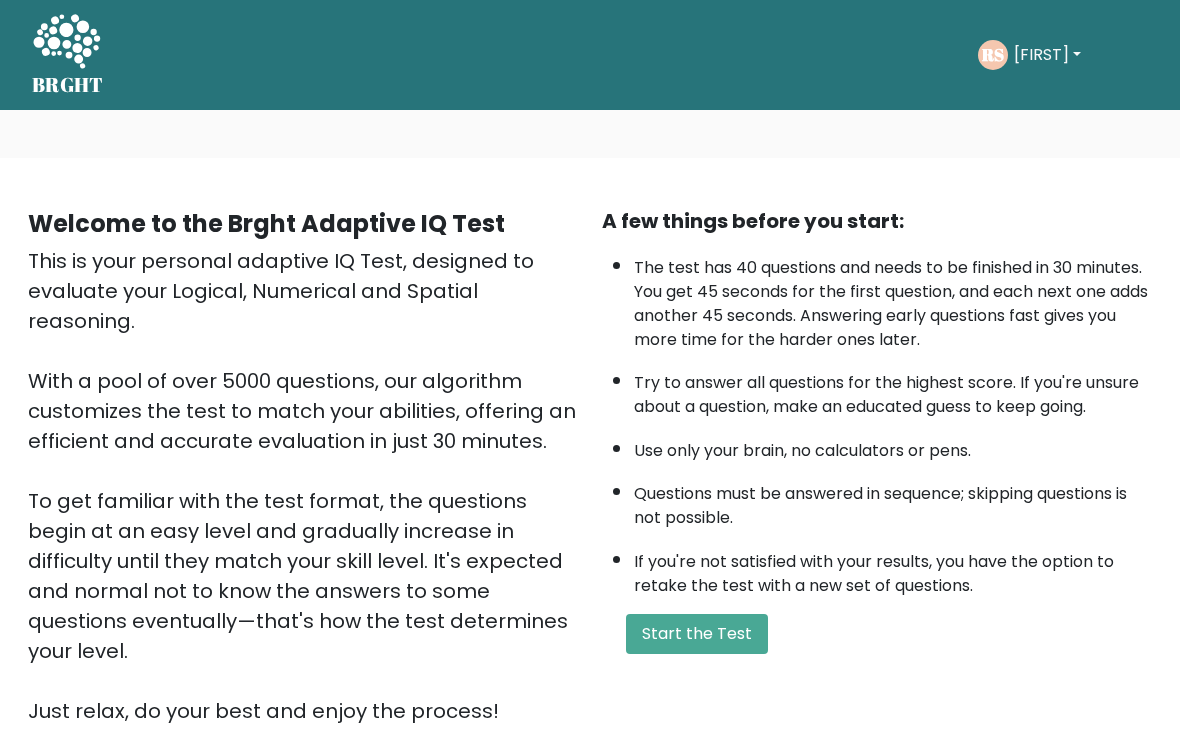scroll, scrollTop: 0, scrollLeft: 0, axis: both 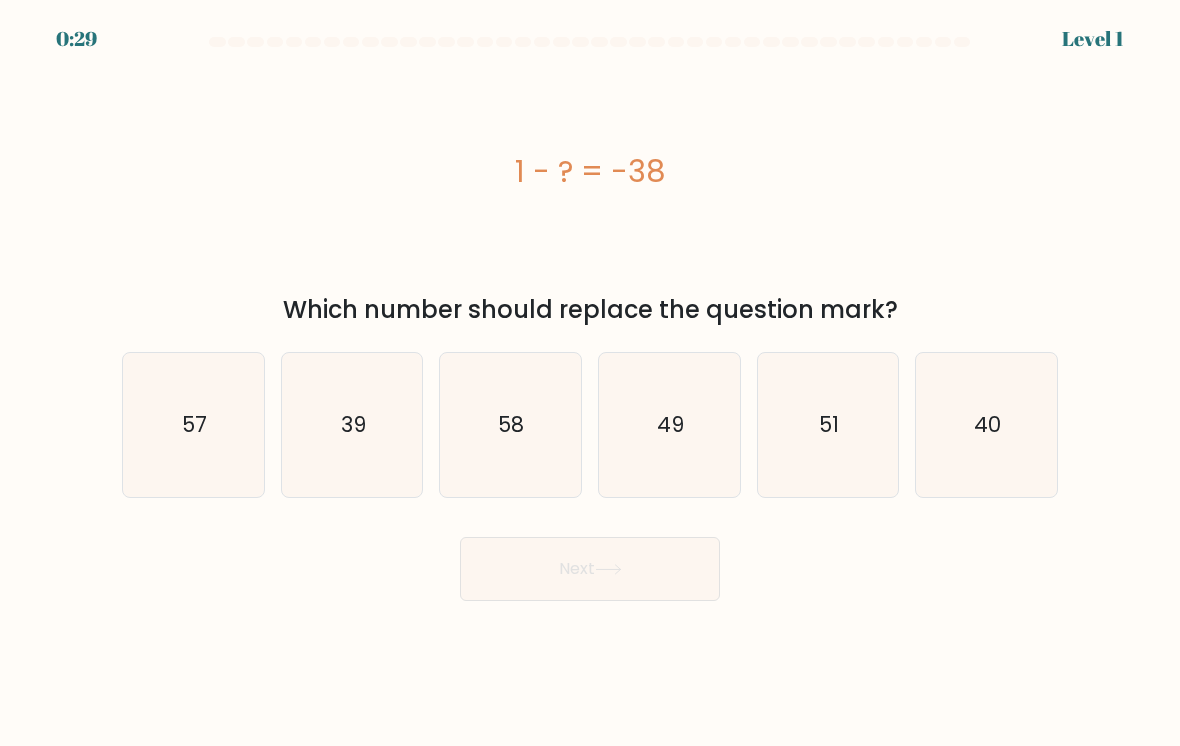 click on "39" at bounding box center (352, 425) 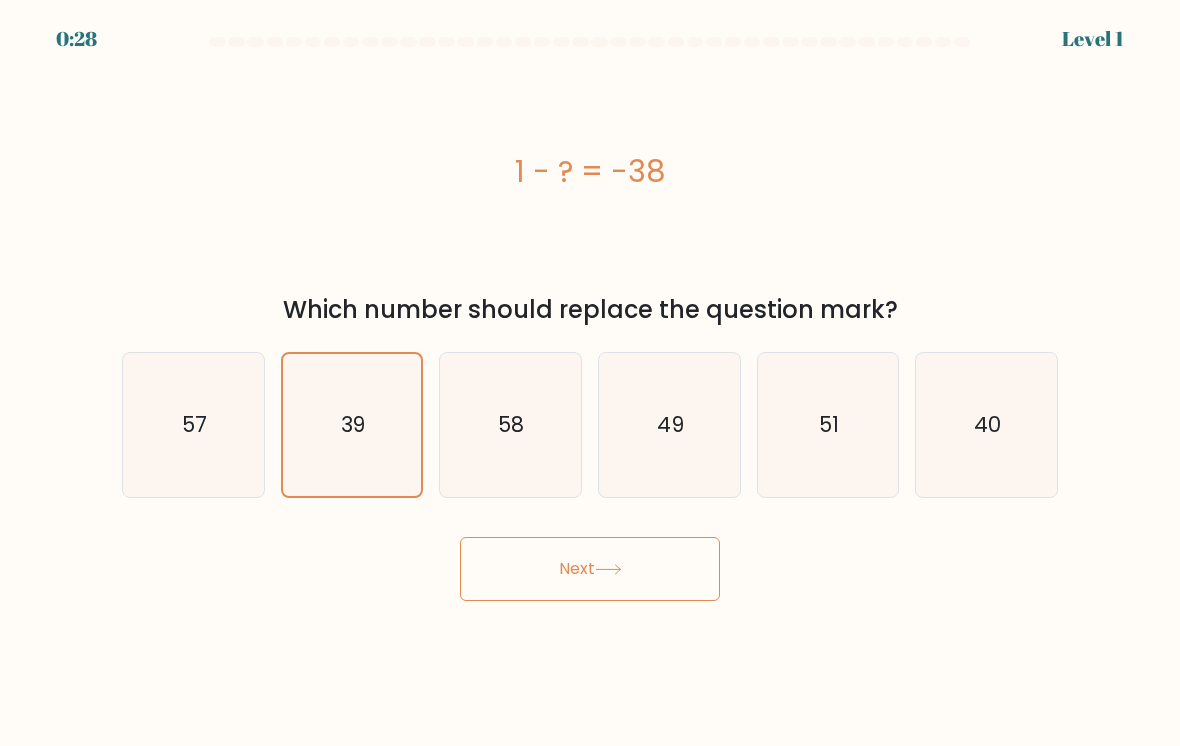click on "Next" at bounding box center [590, 569] 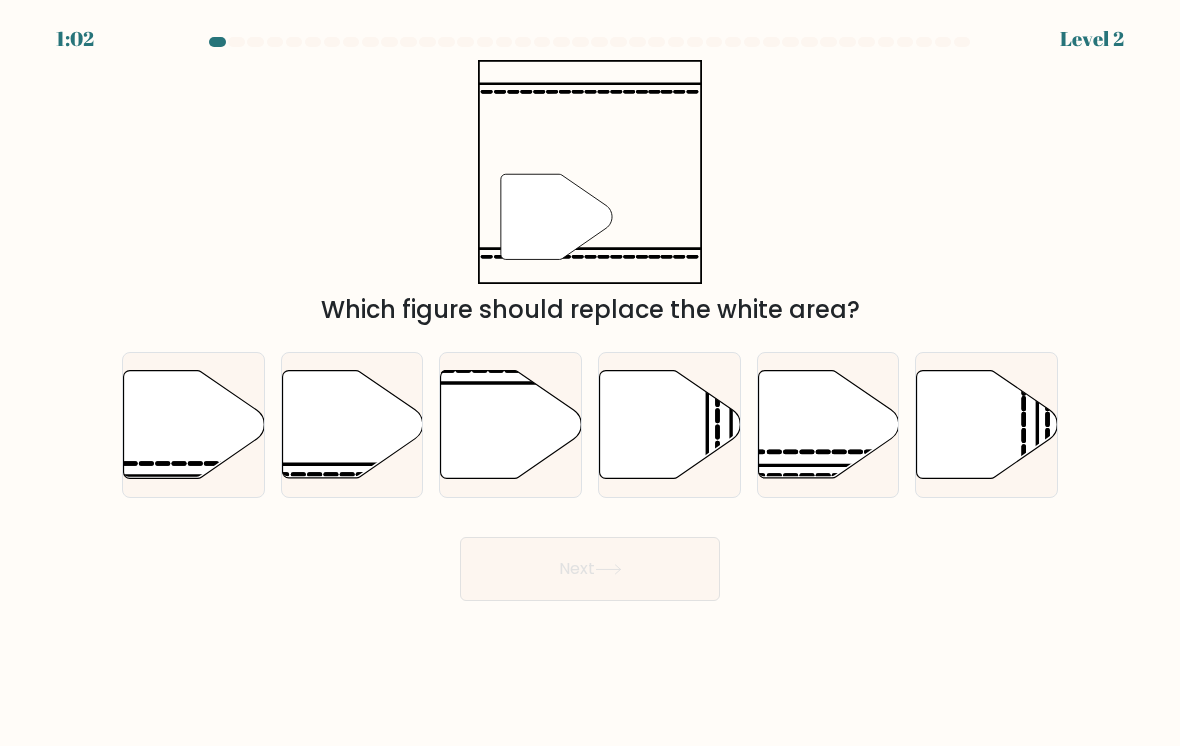 click at bounding box center (352, 425) 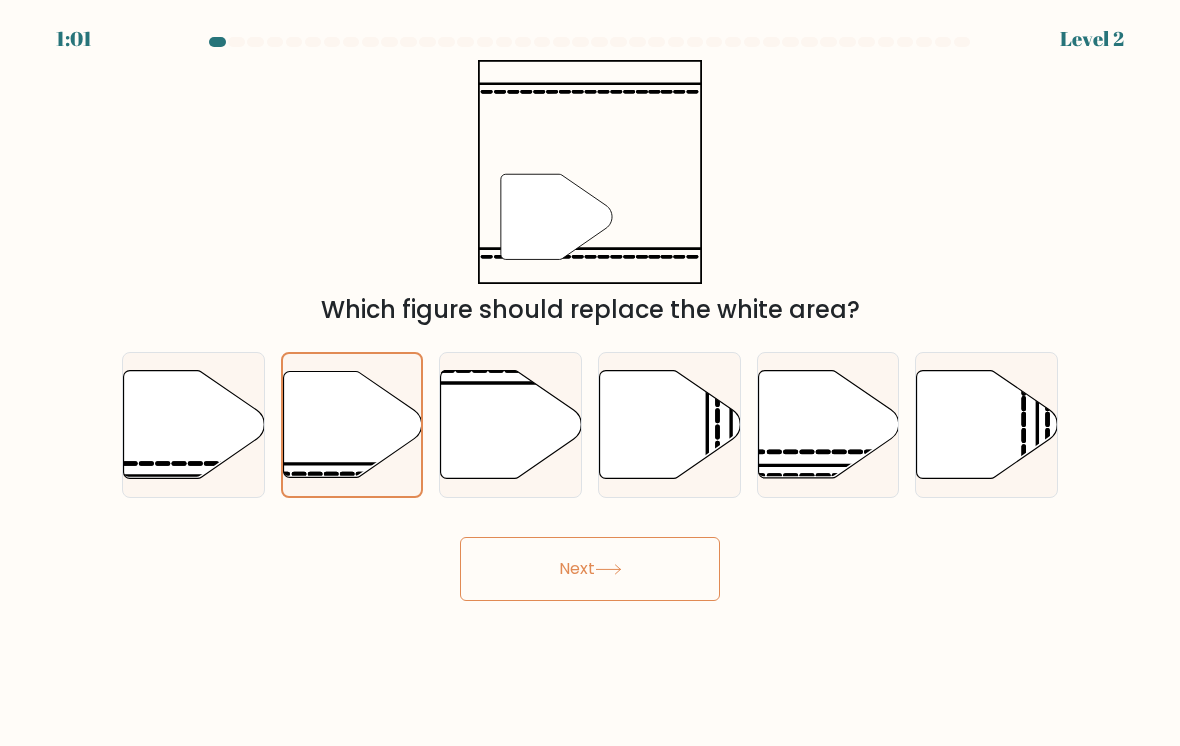 click on "Next" at bounding box center [590, 569] 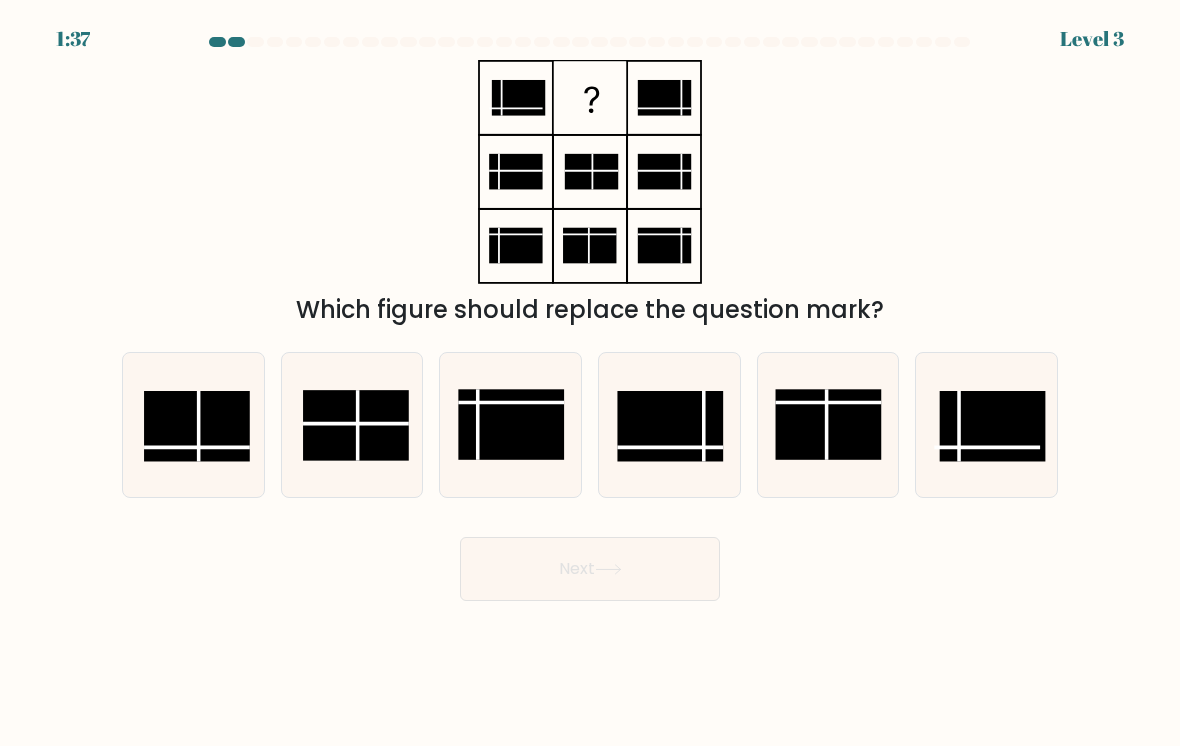 click at bounding box center [197, 426] 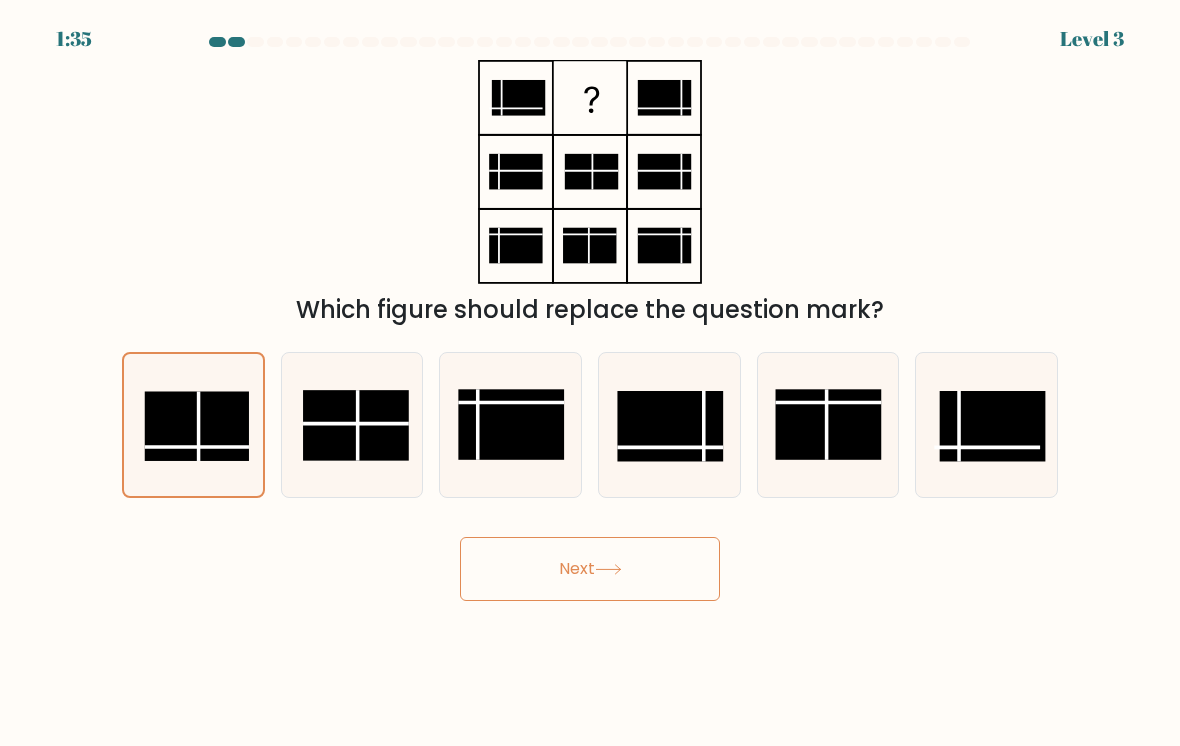 click on "Next" at bounding box center [590, 569] 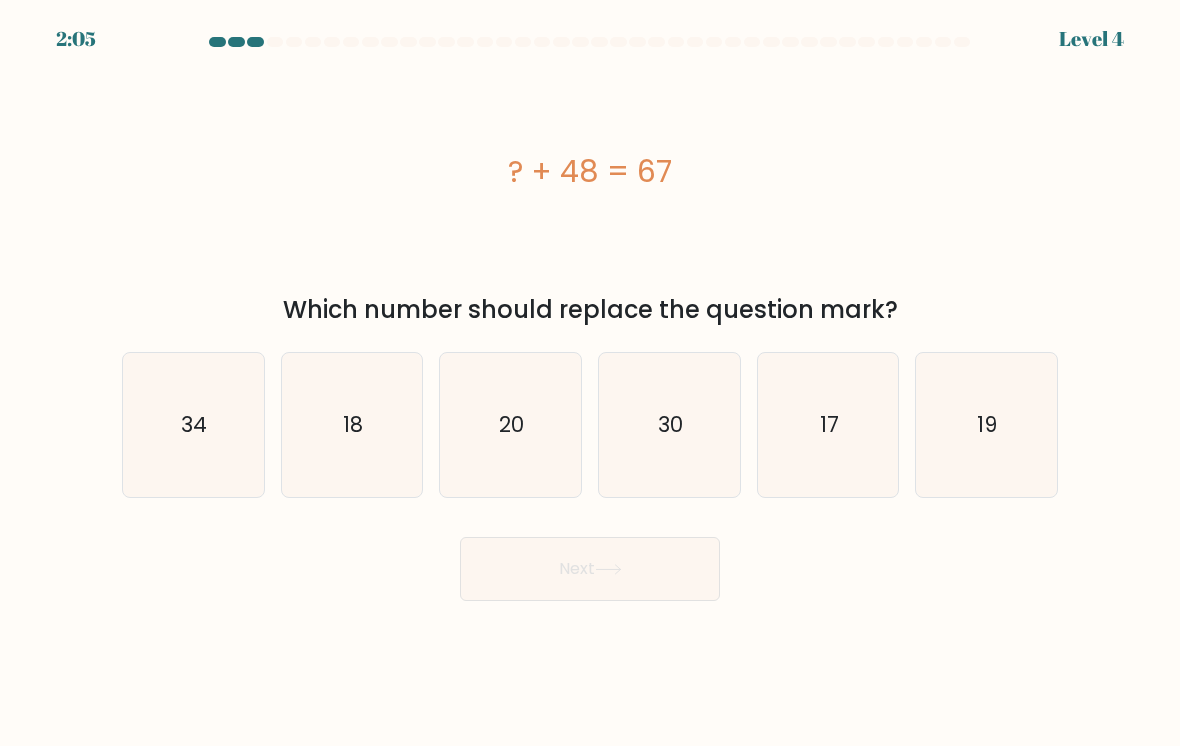 click on "20" at bounding box center (510, 425) 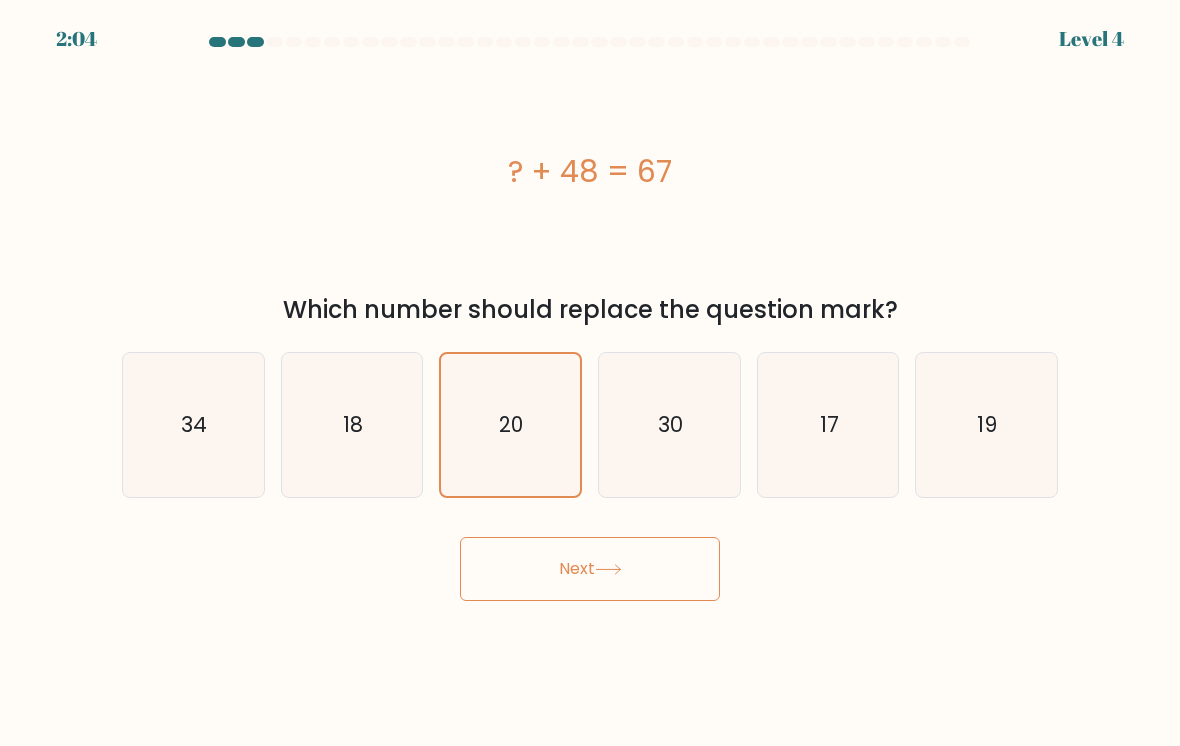 click on "Next" at bounding box center (590, 569) 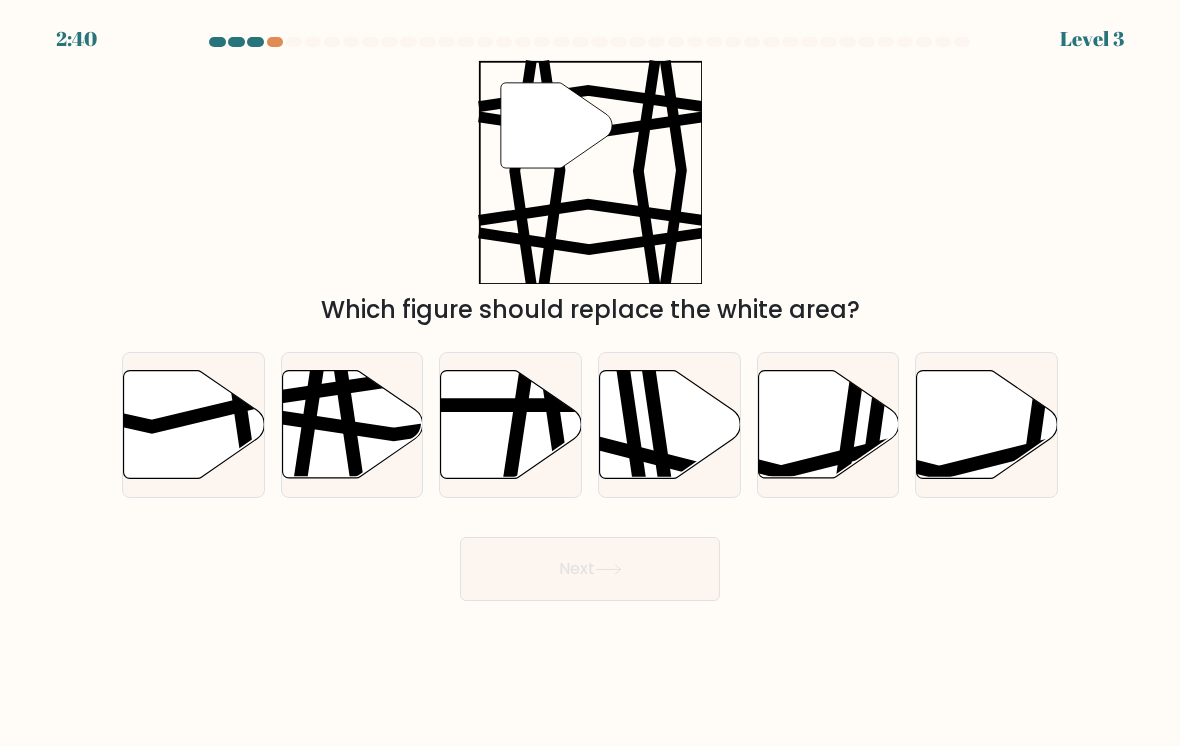 click at bounding box center [396, 424] 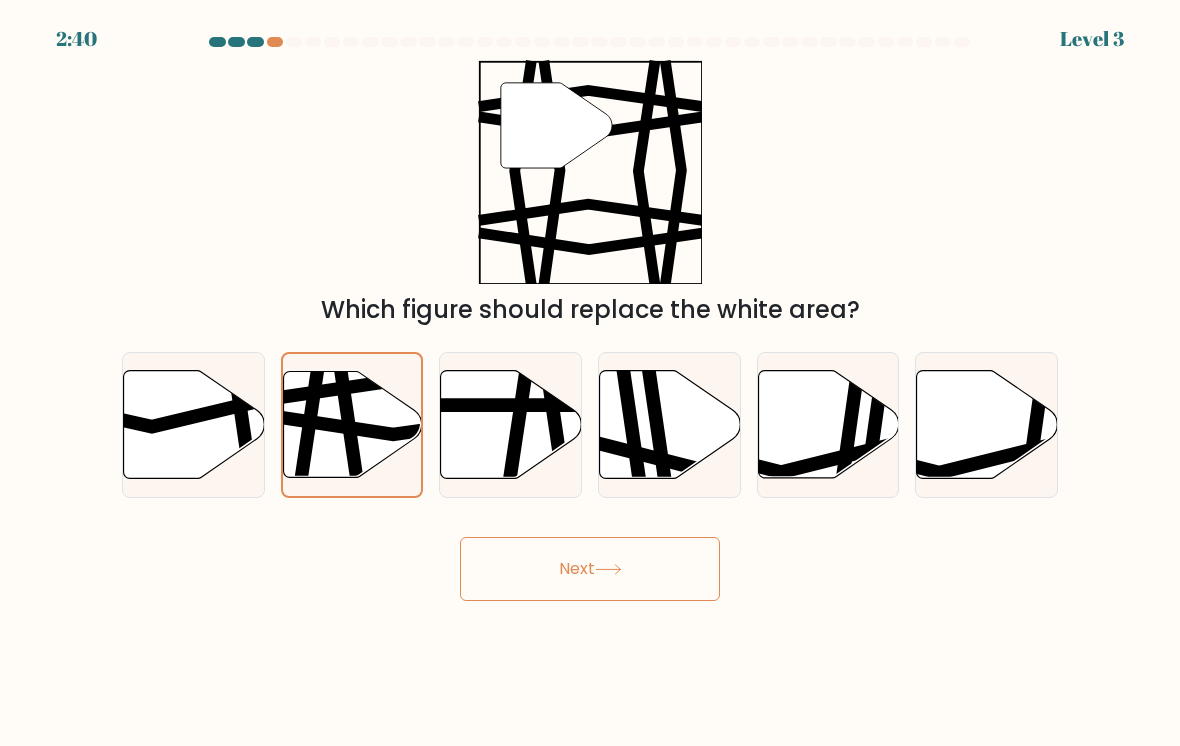 click on "Next" at bounding box center (590, 569) 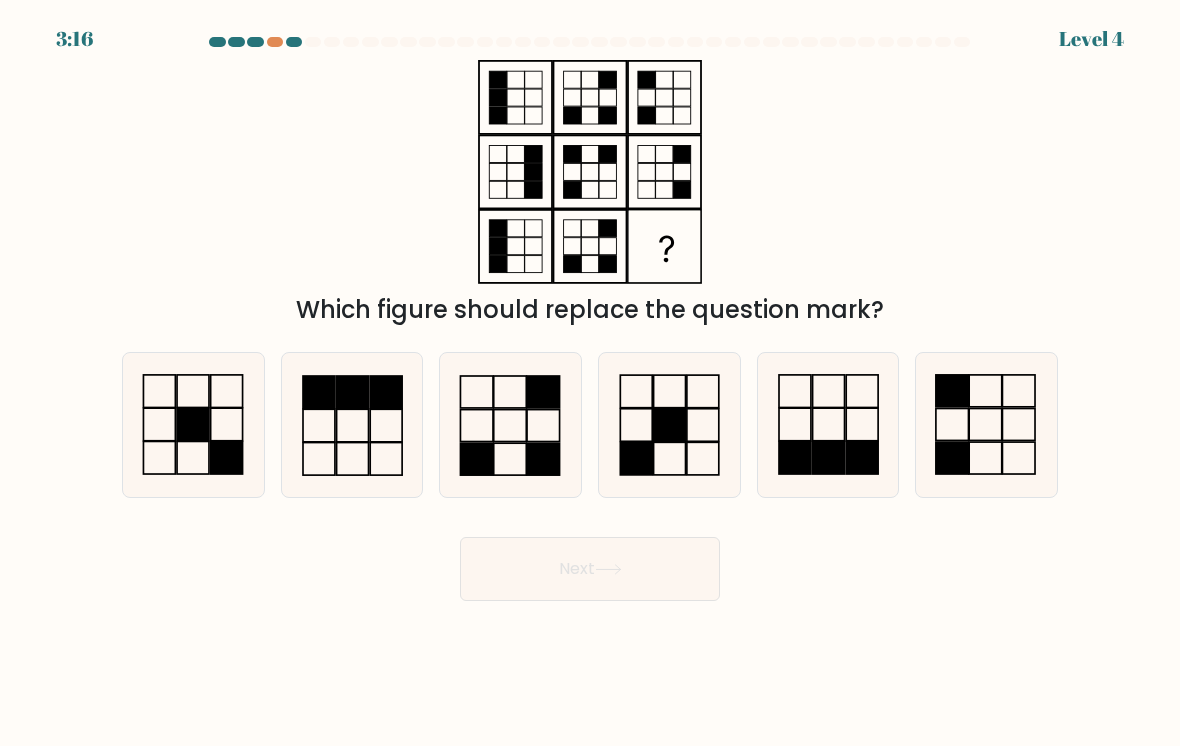 click at bounding box center [986, 425] 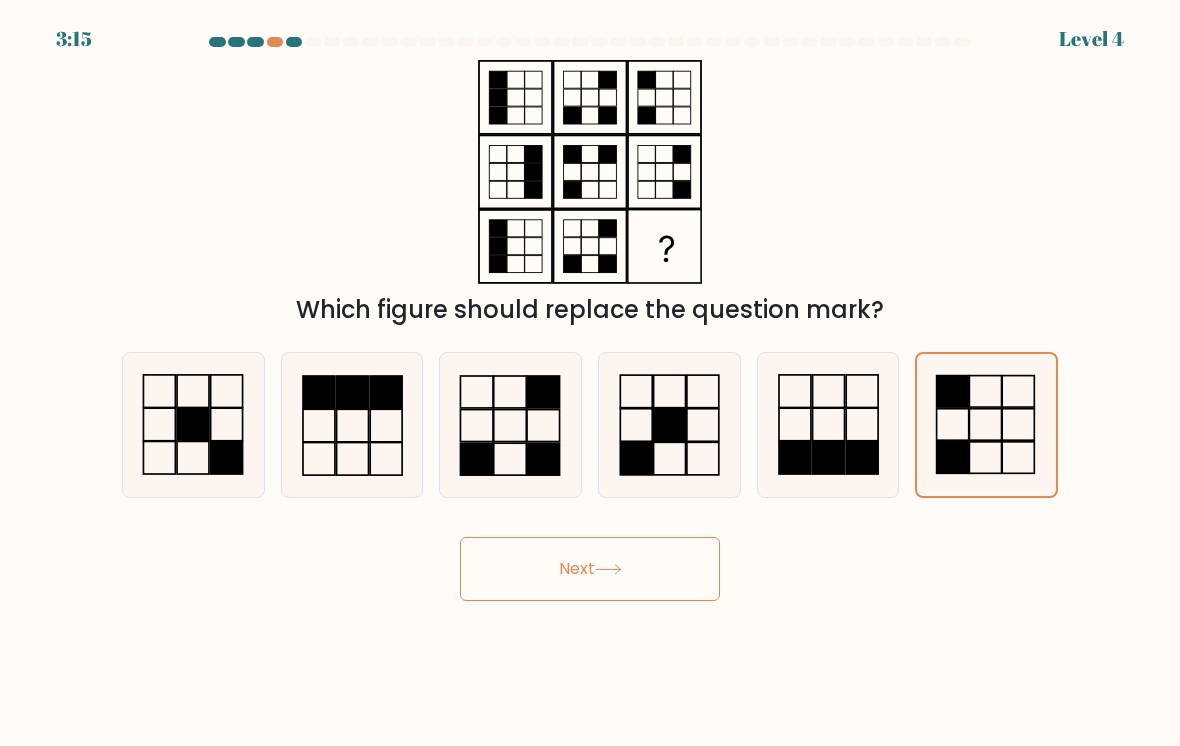 click at bounding box center [608, 569] 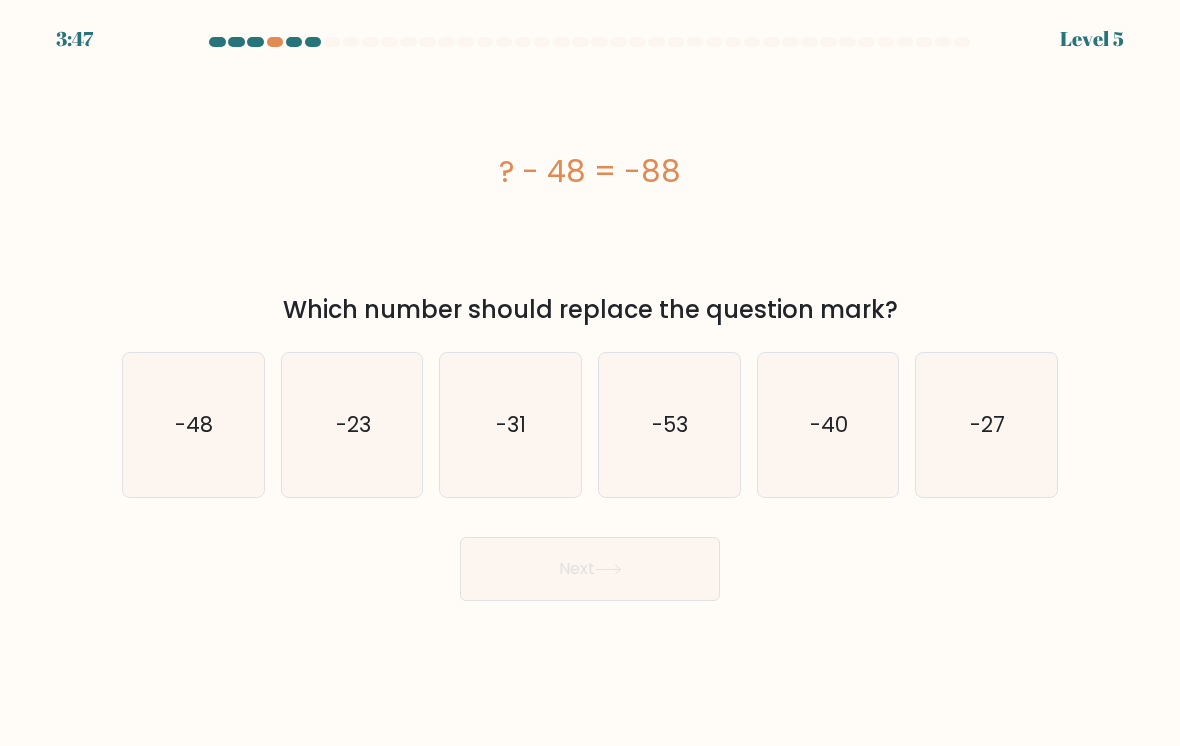click on "-40" at bounding box center (829, 424) 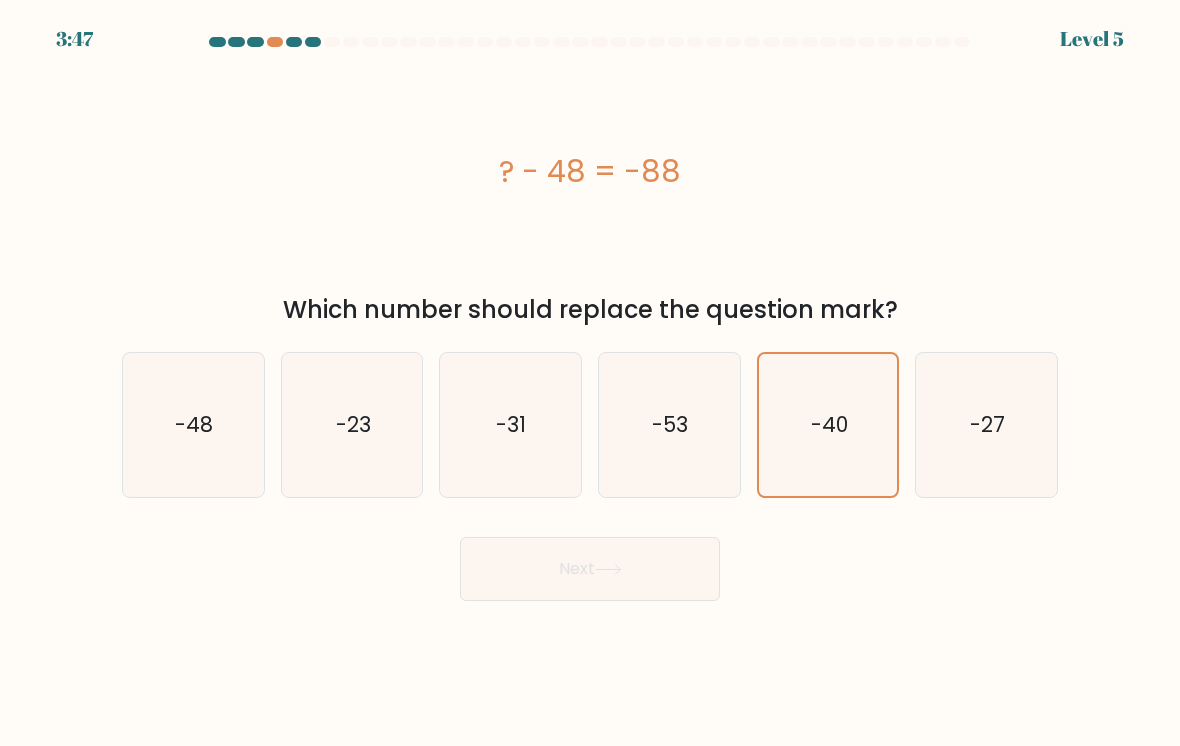 click on "Next" at bounding box center [590, 569] 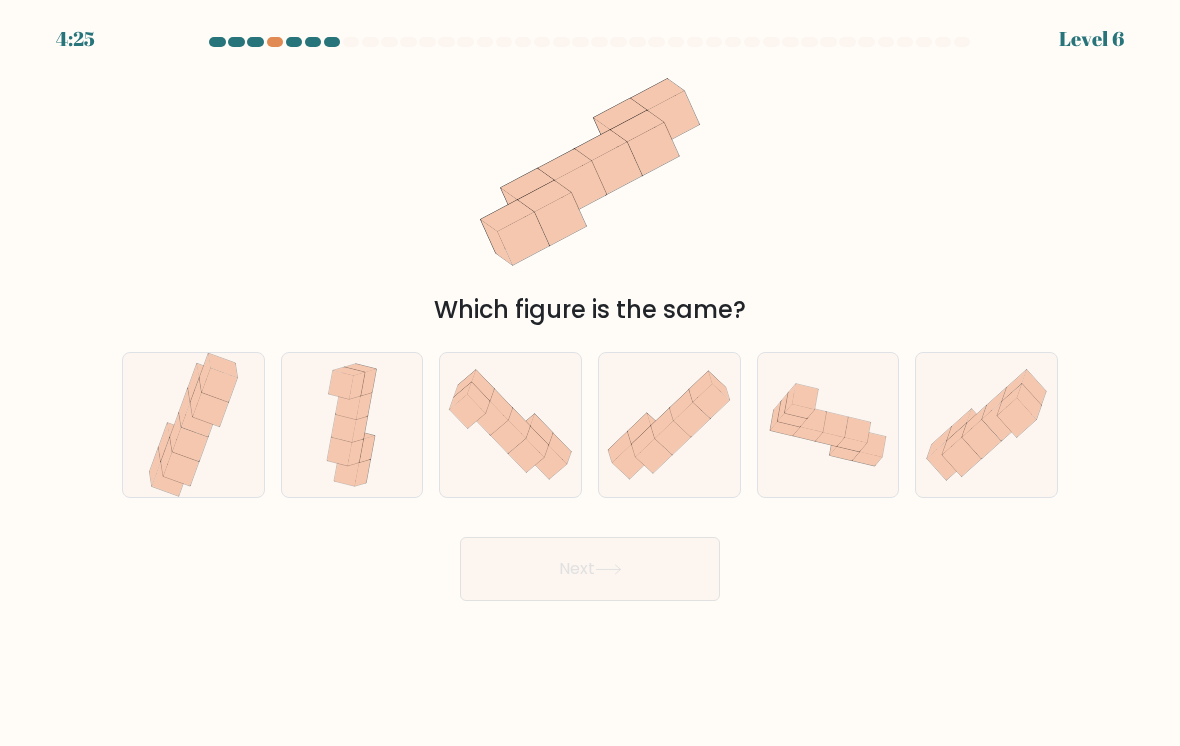 click at bounding box center (510, 424) 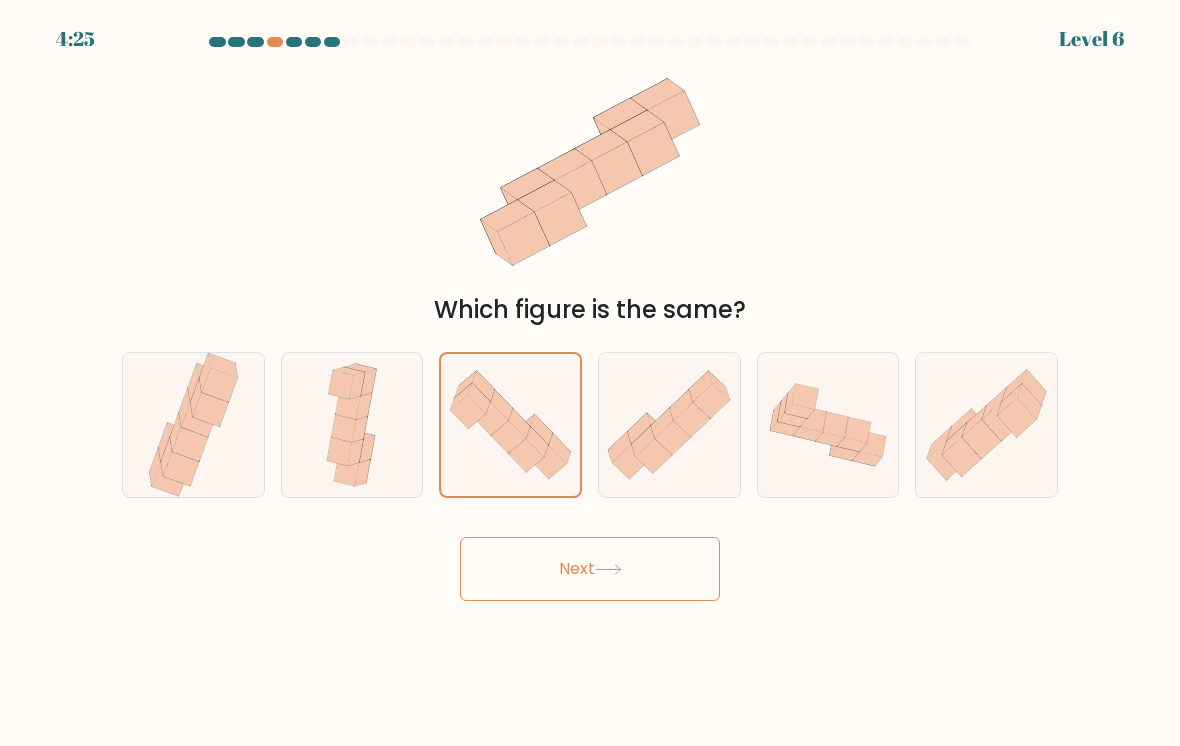 click on "Next" at bounding box center (590, 569) 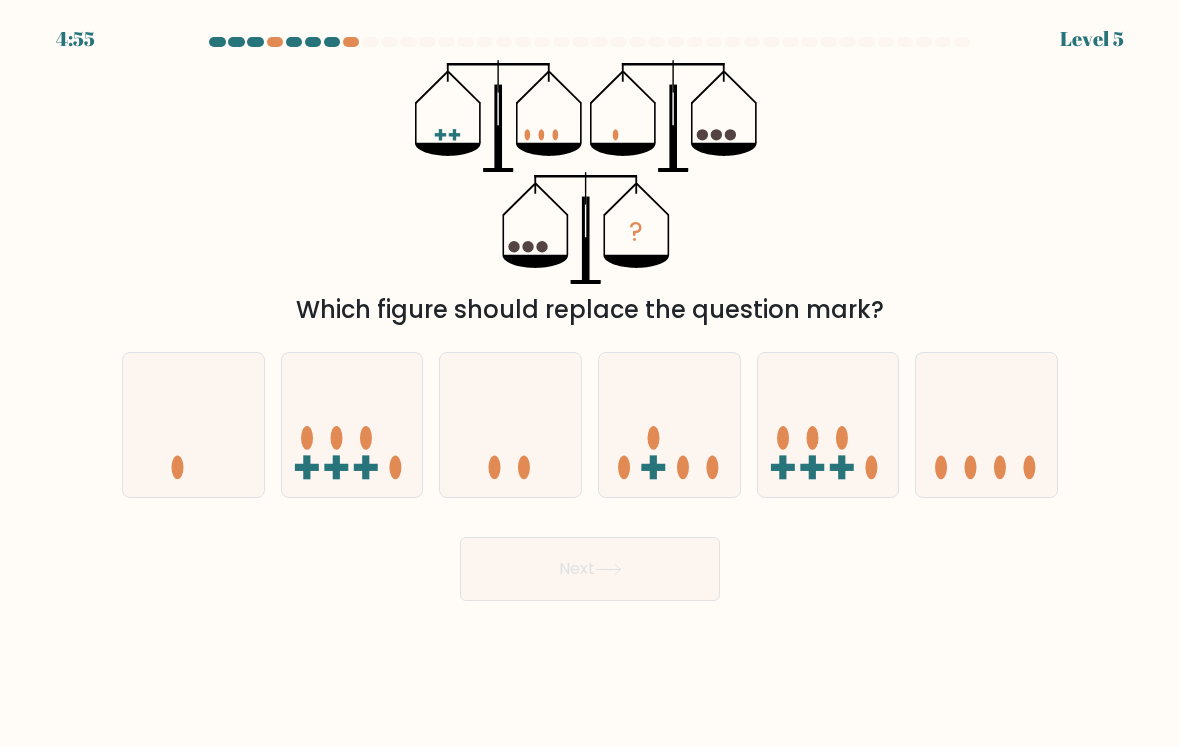 click at bounding box center (510, 425) 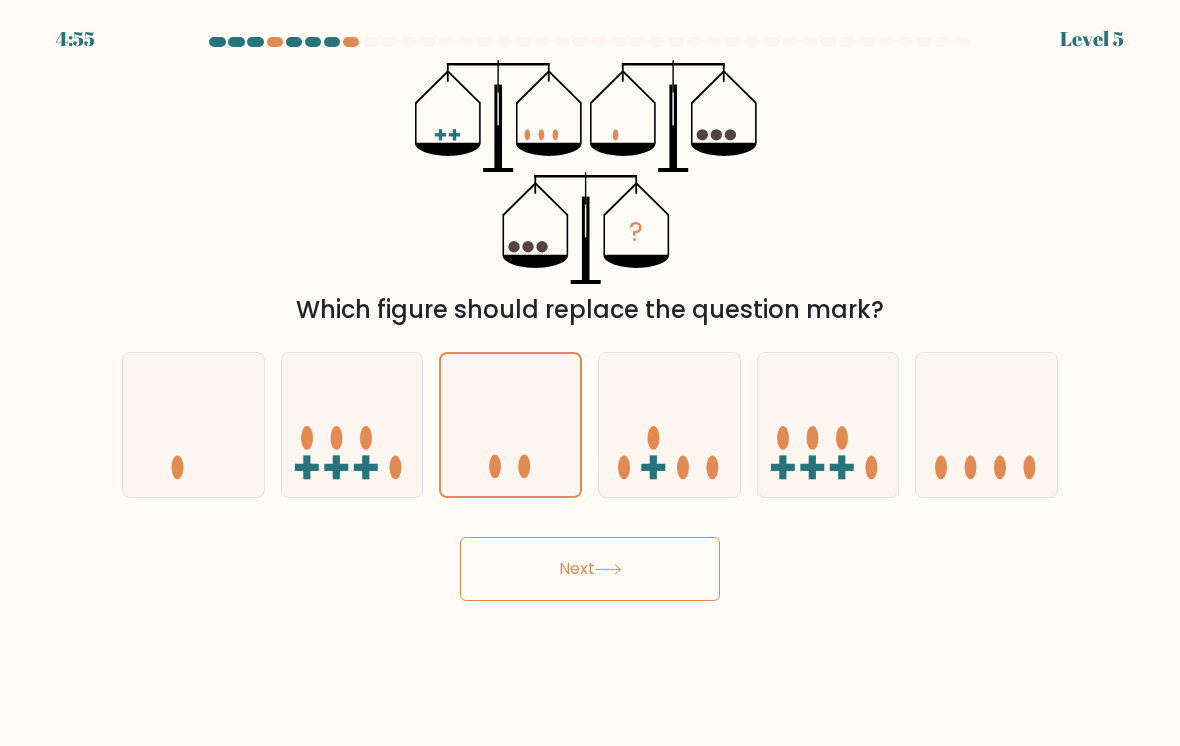 click on "Next" at bounding box center (590, 569) 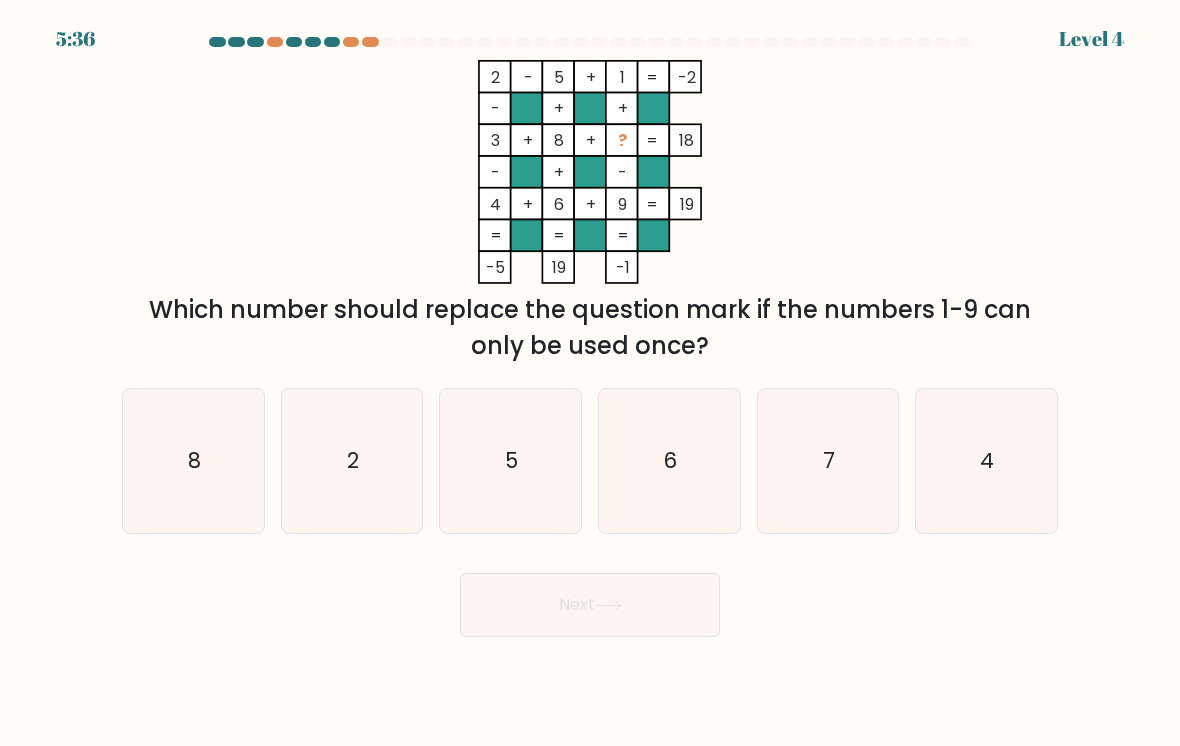 click on "5" at bounding box center (510, 461) 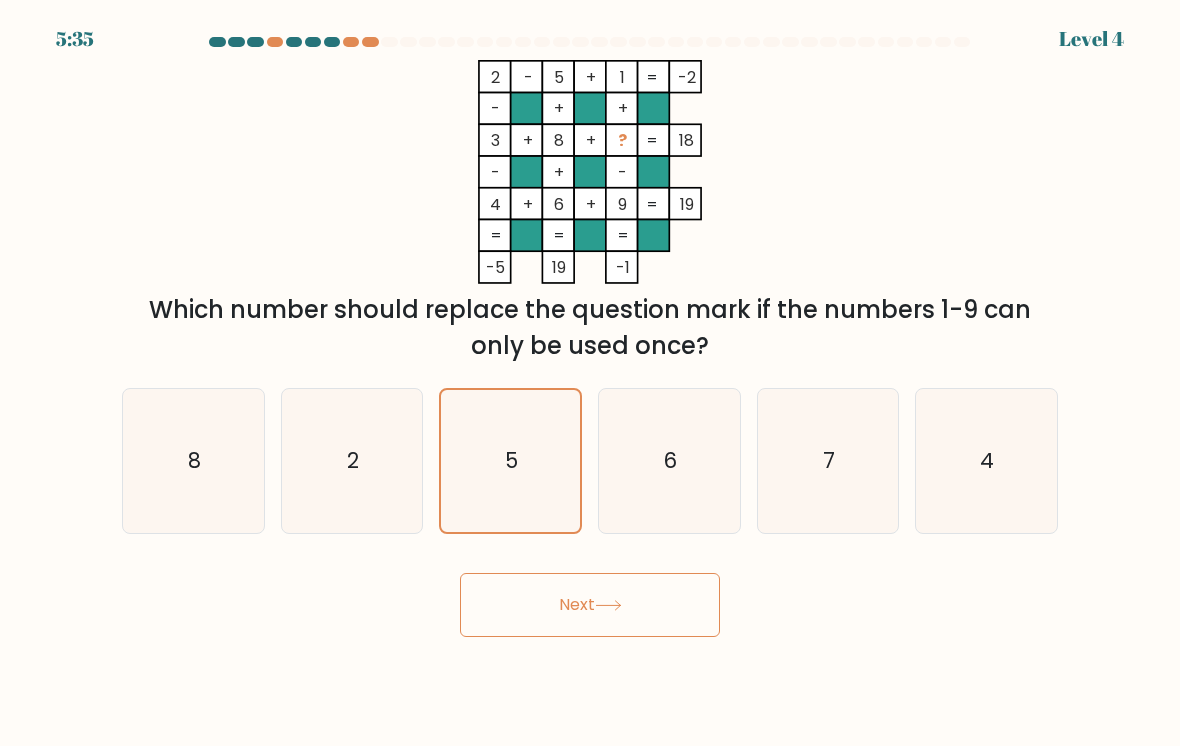 click on "Next" at bounding box center (590, 605) 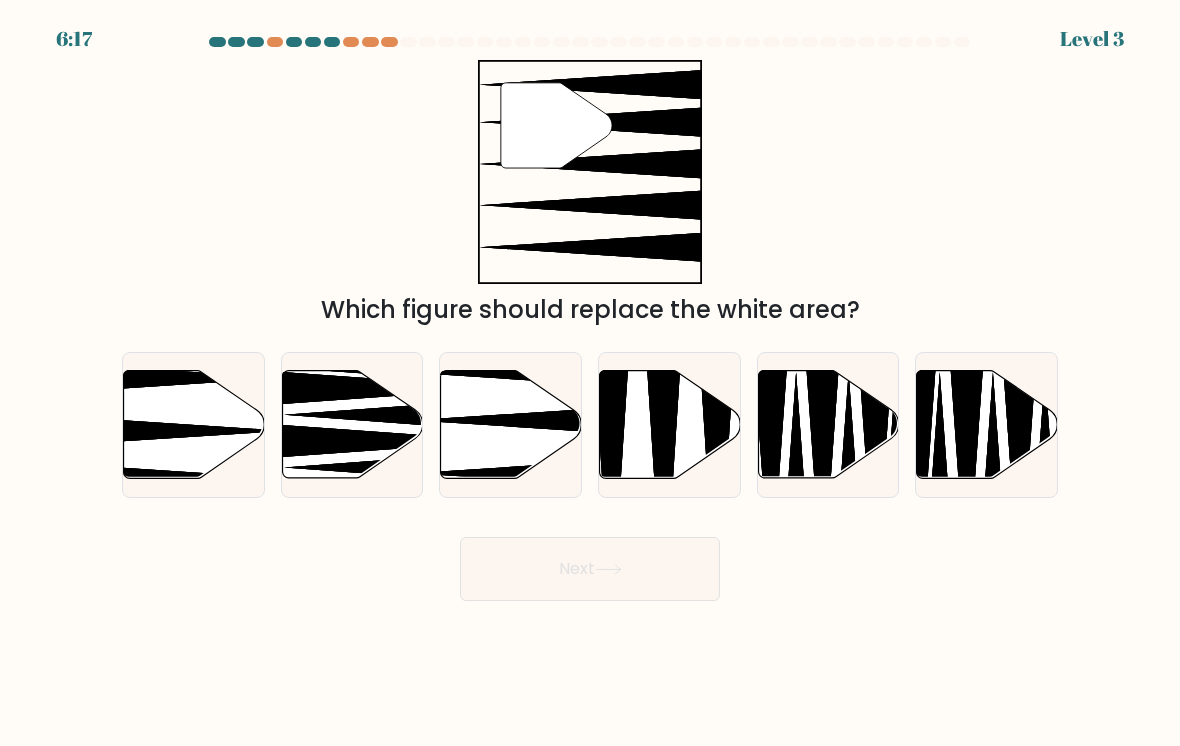 click at bounding box center (511, 425) 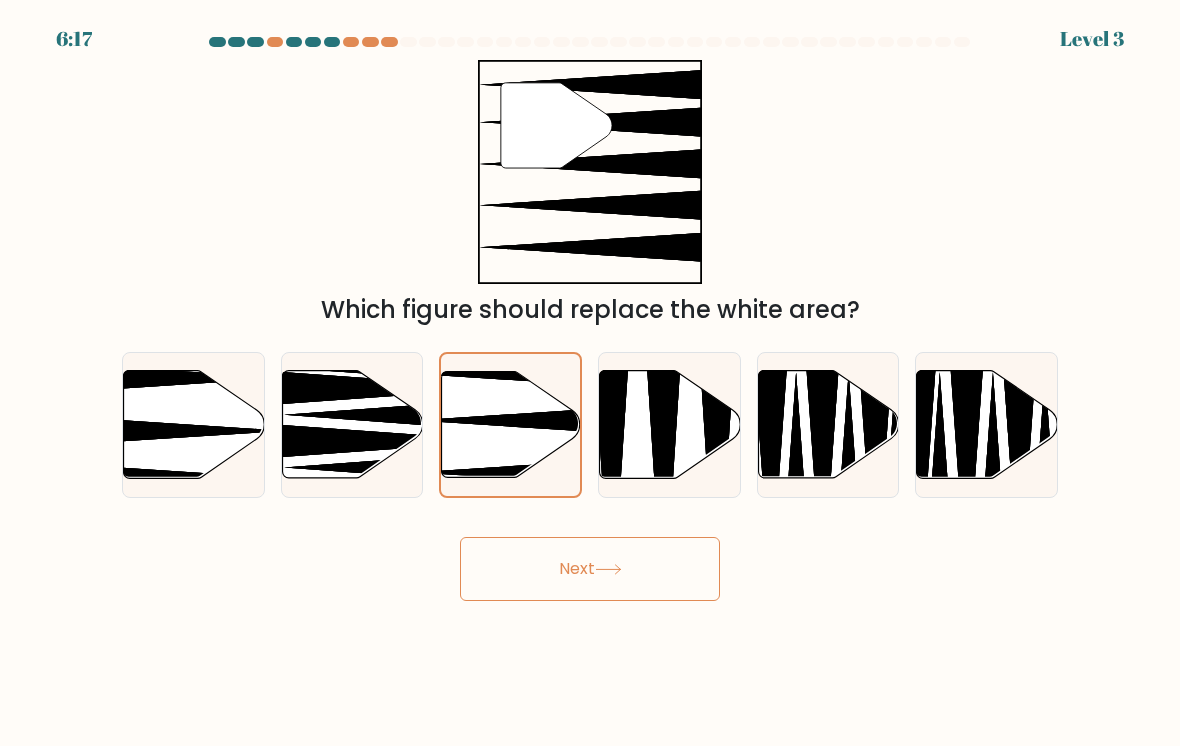 click on "Next" at bounding box center [590, 569] 